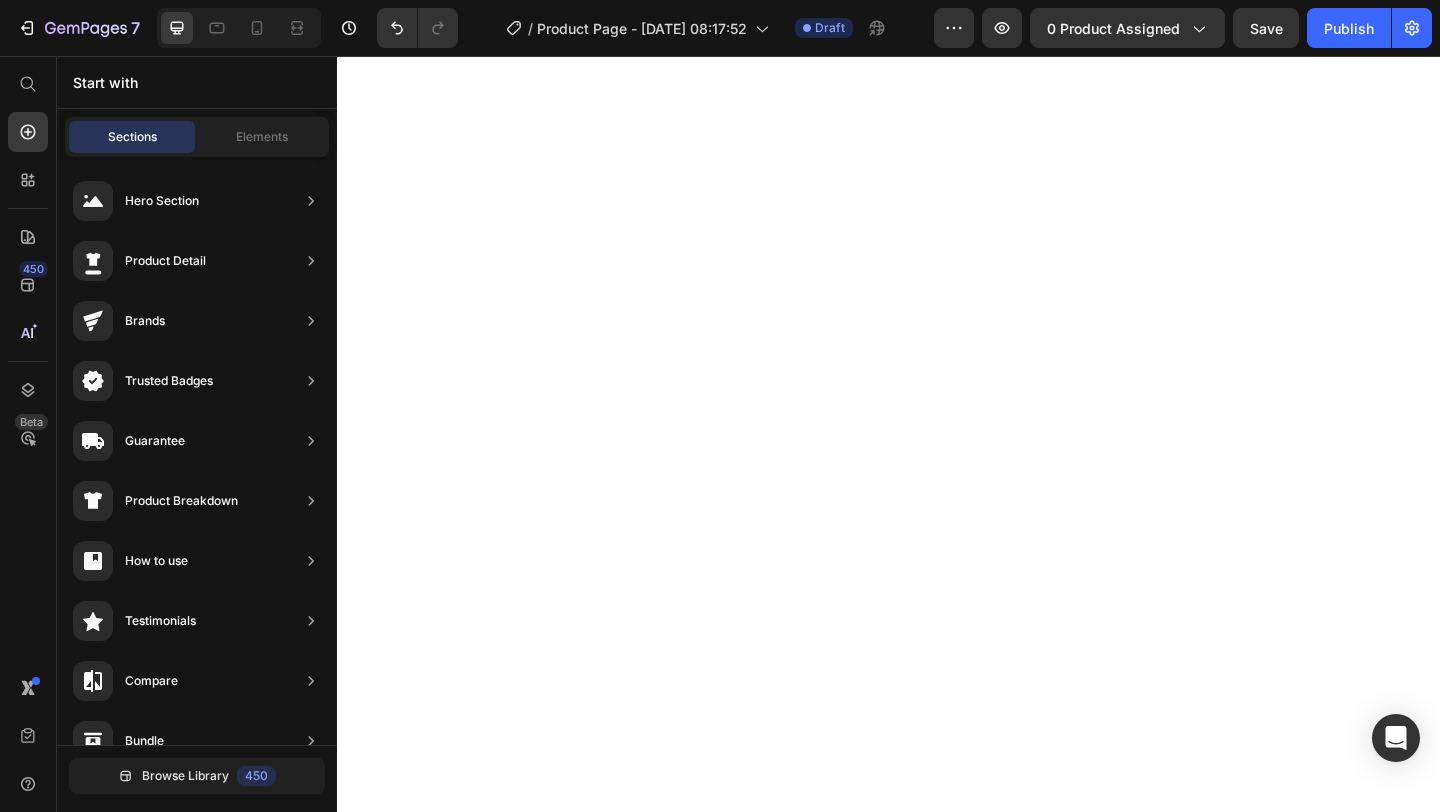 scroll, scrollTop: 0, scrollLeft: 0, axis: both 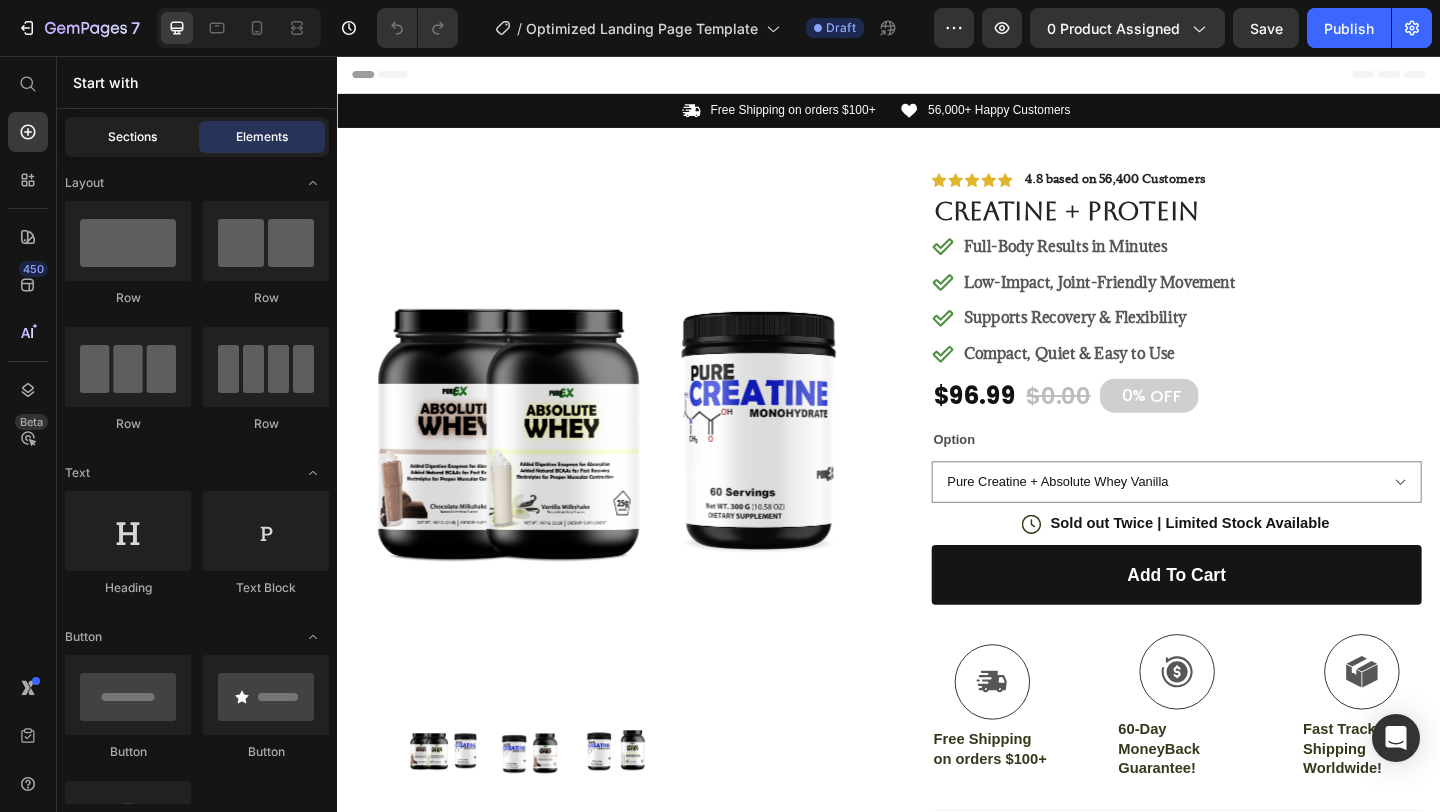 click on "Sections" 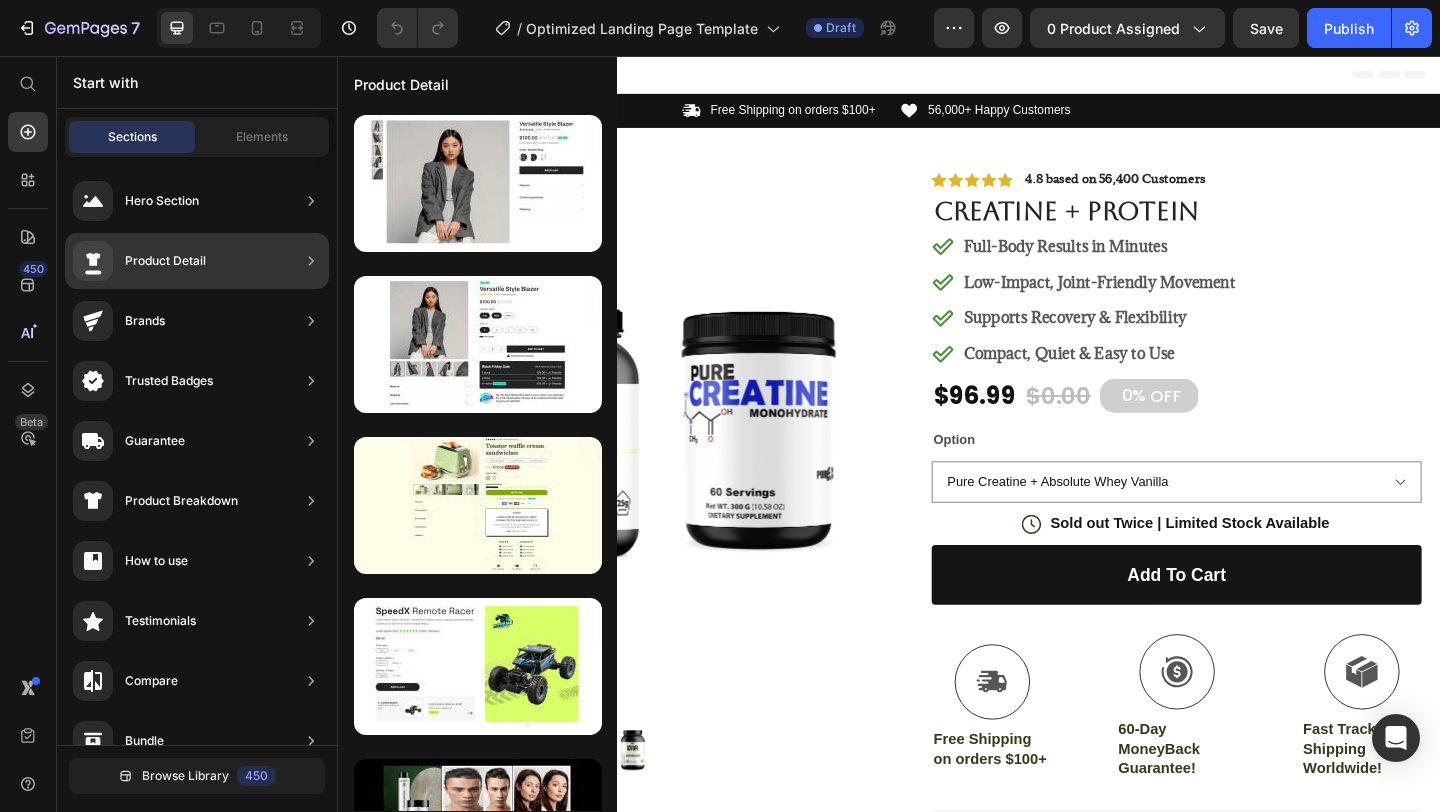 click on "Product Detail" at bounding box center (165, 261) 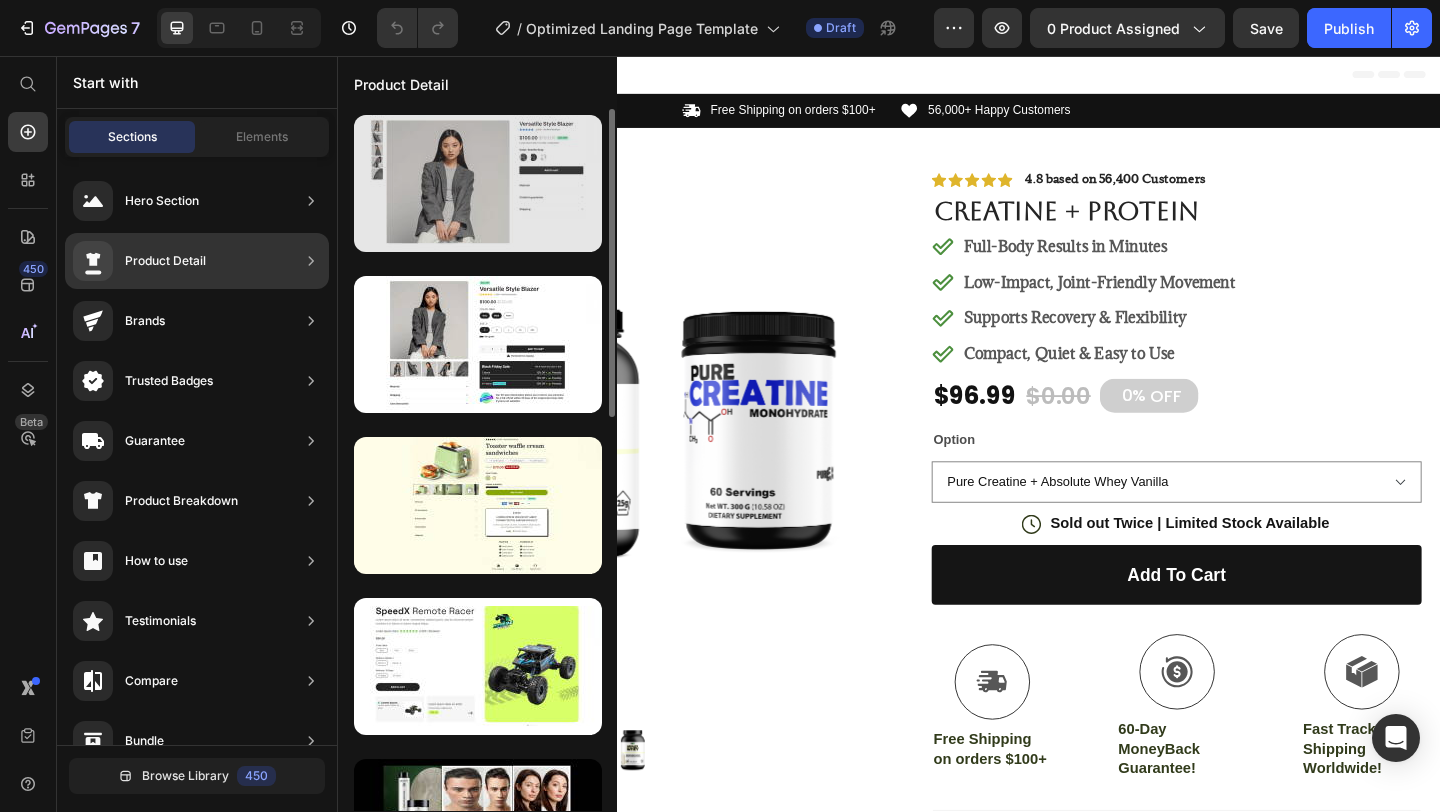 click at bounding box center (478, 183) 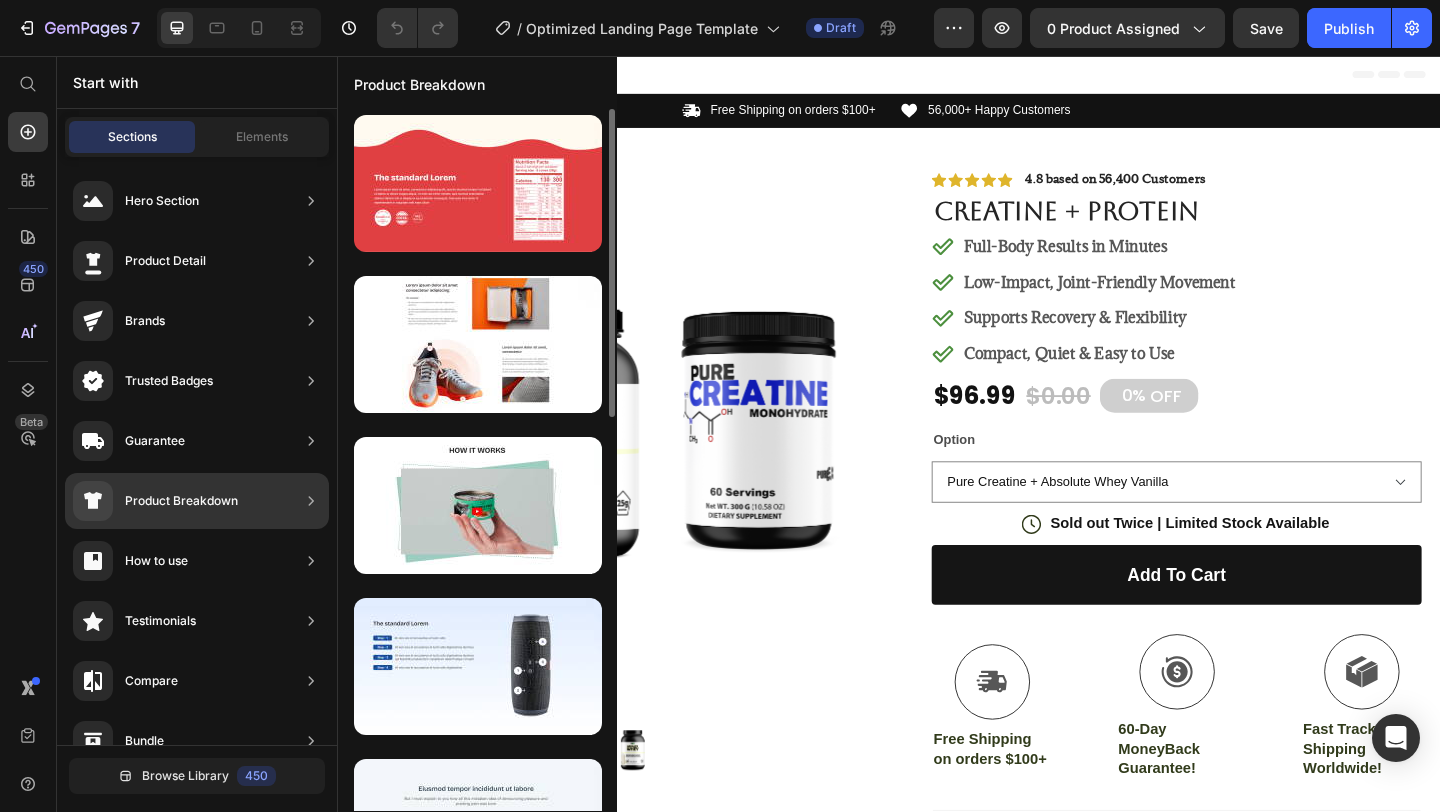 click on "Product Breakdown" at bounding box center [181, 501] 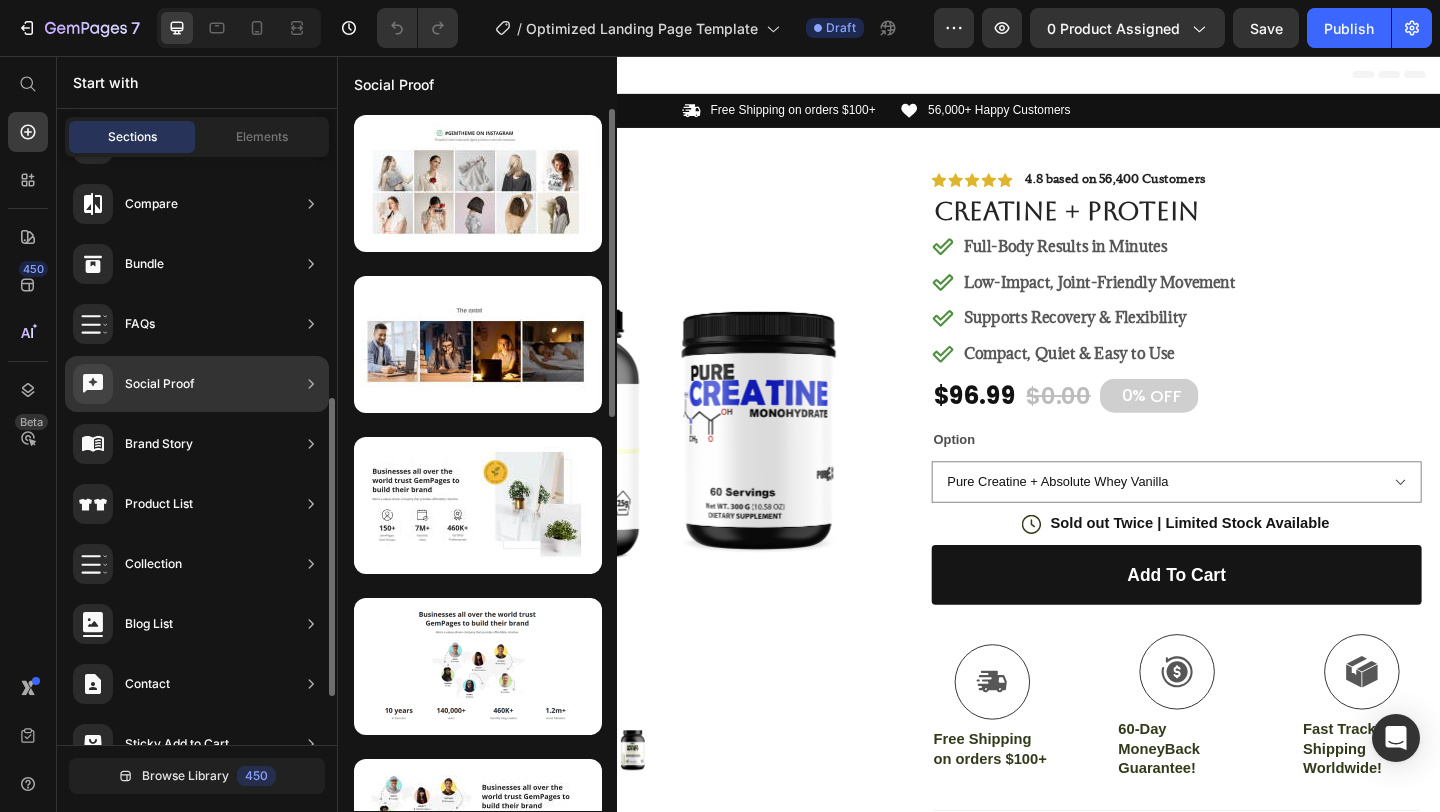 scroll, scrollTop: 444, scrollLeft: 0, axis: vertical 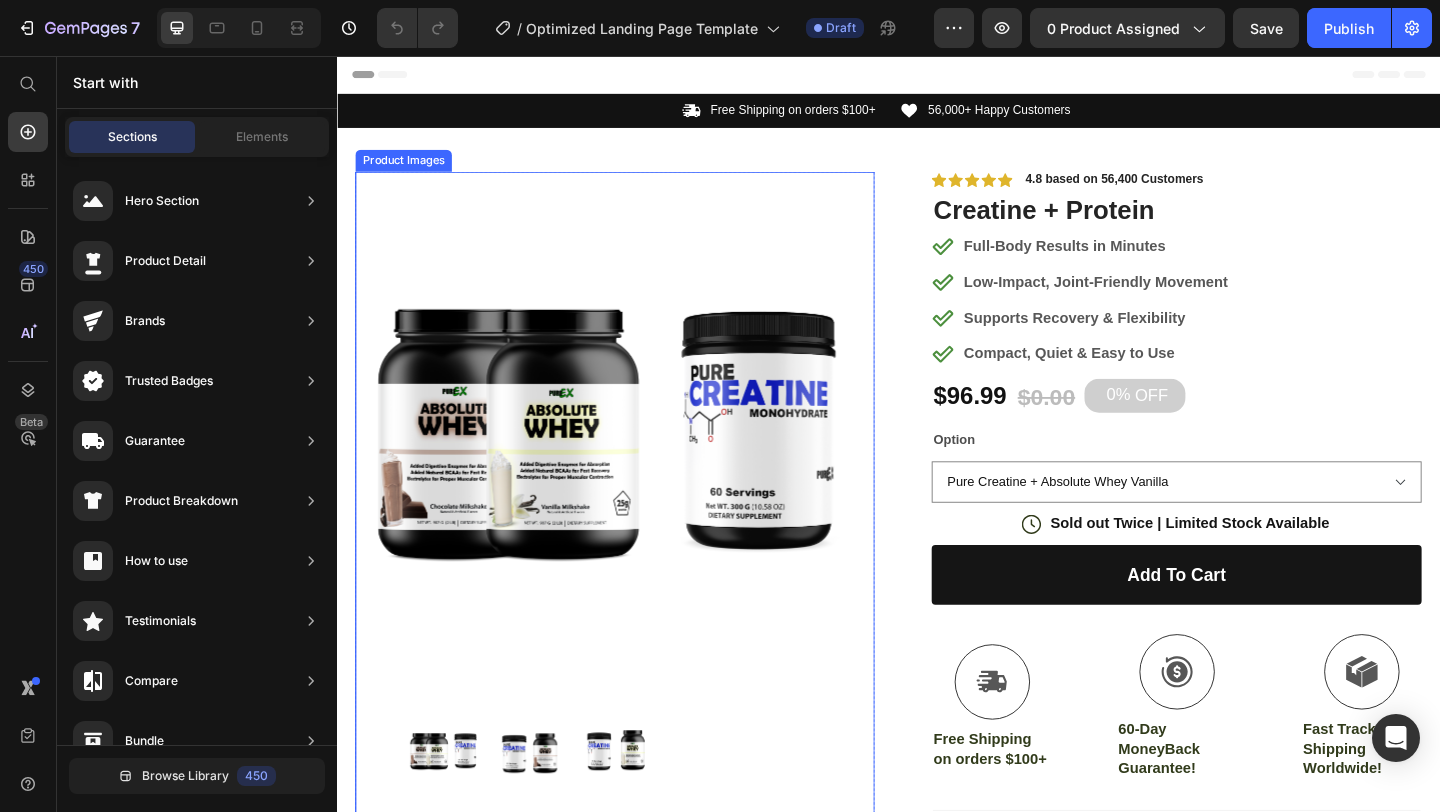 click at bounding box center (639, 464) 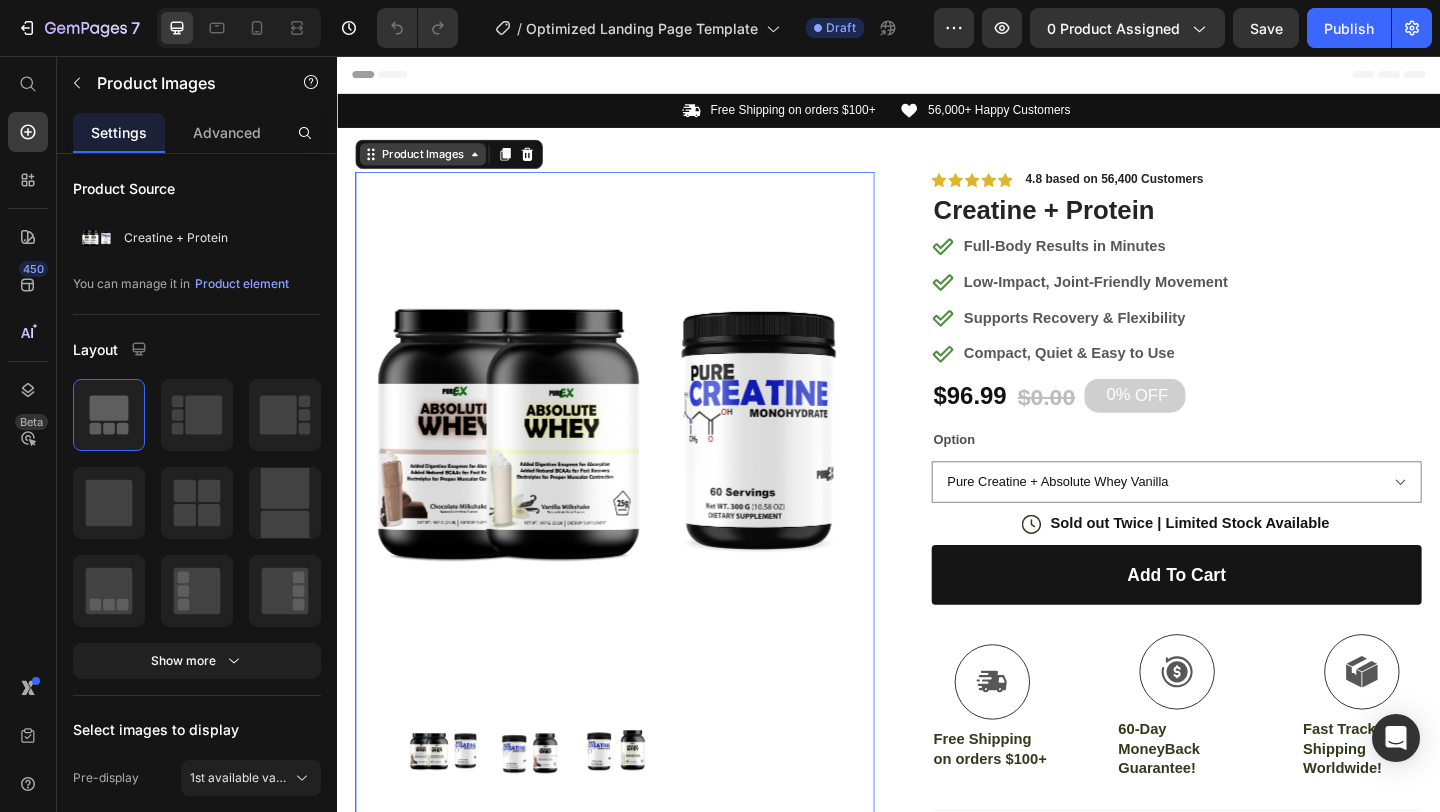 click on "Product Images" at bounding box center (430, 163) 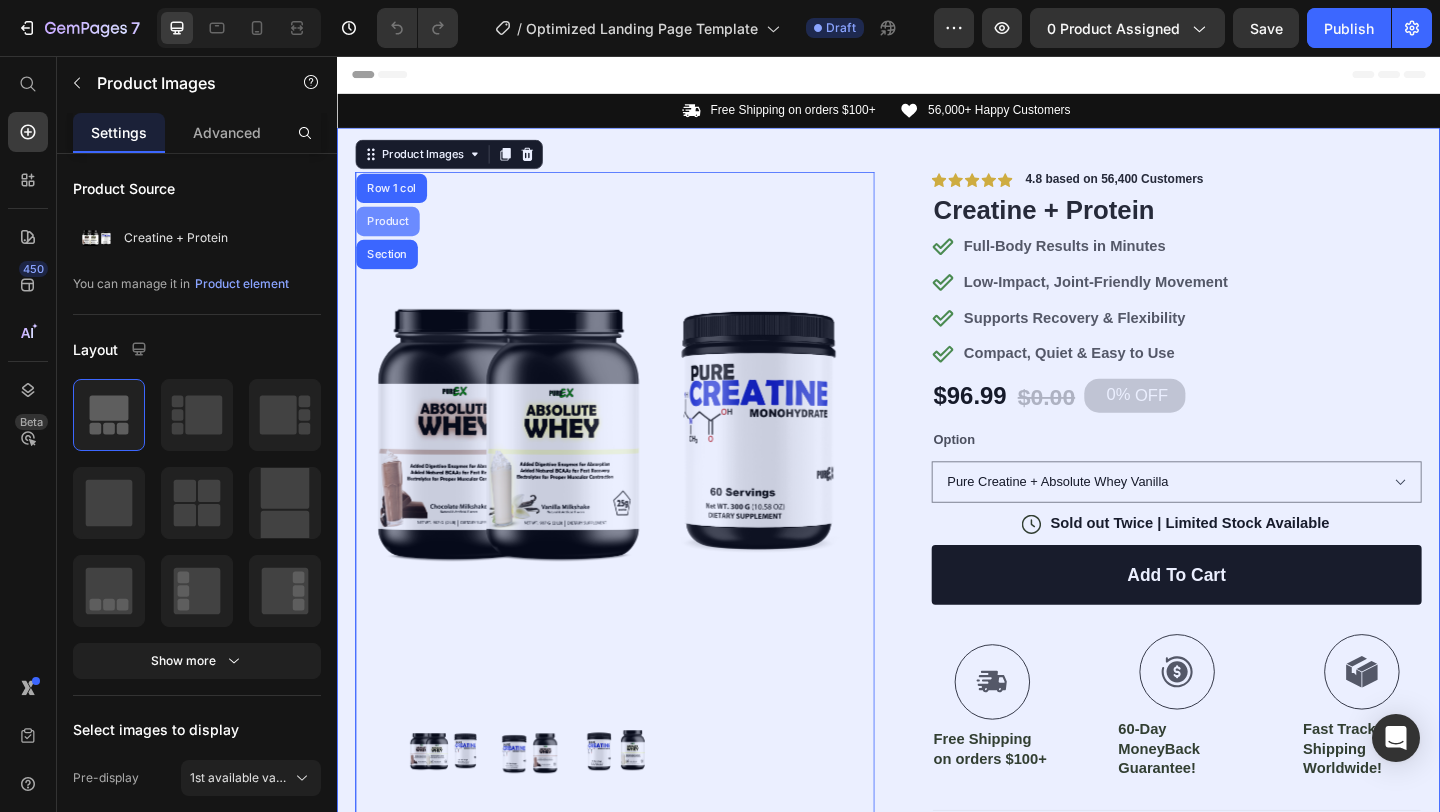 click on "Product" at bounding box center [392, 236] 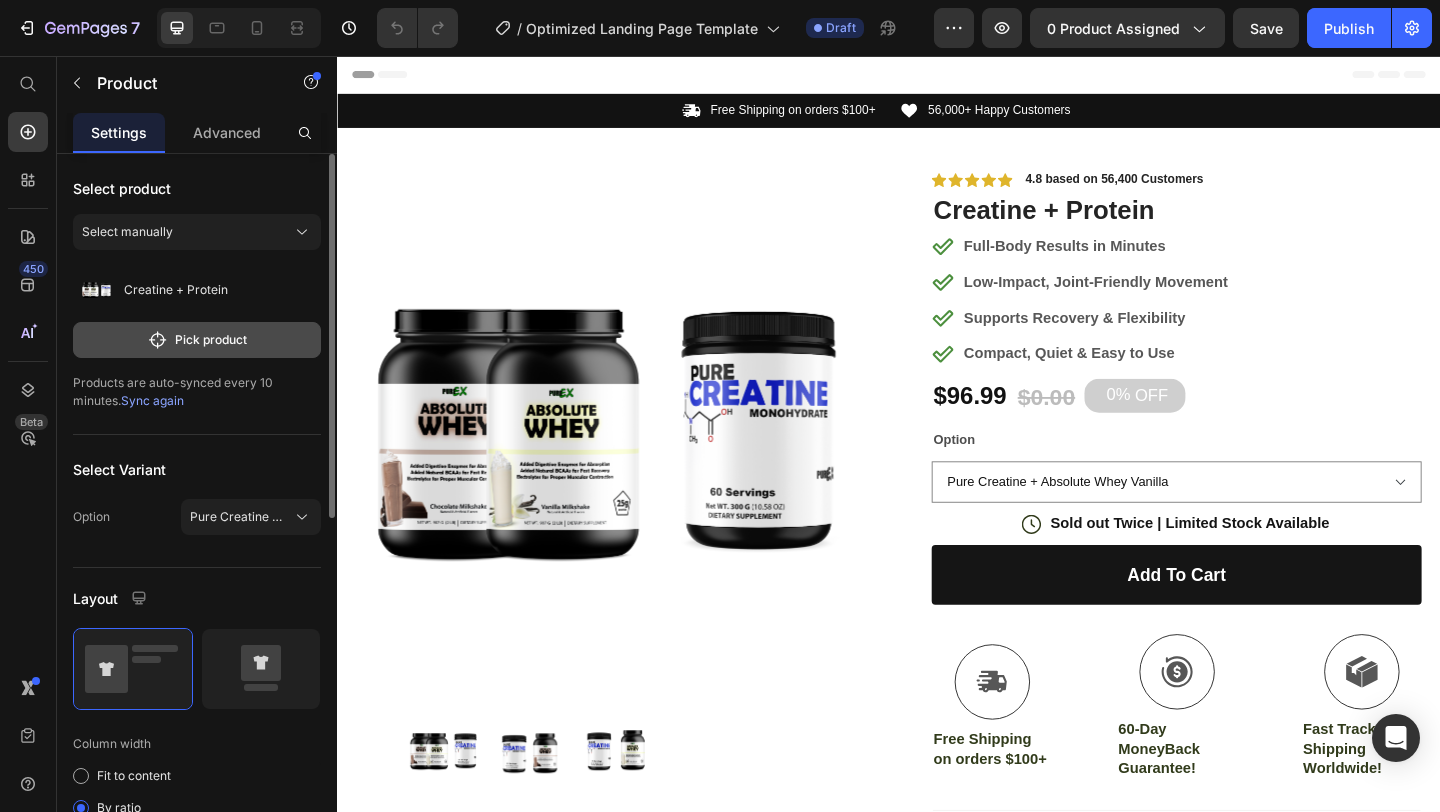 click on "Pick product" at bounding box center (197, 340) 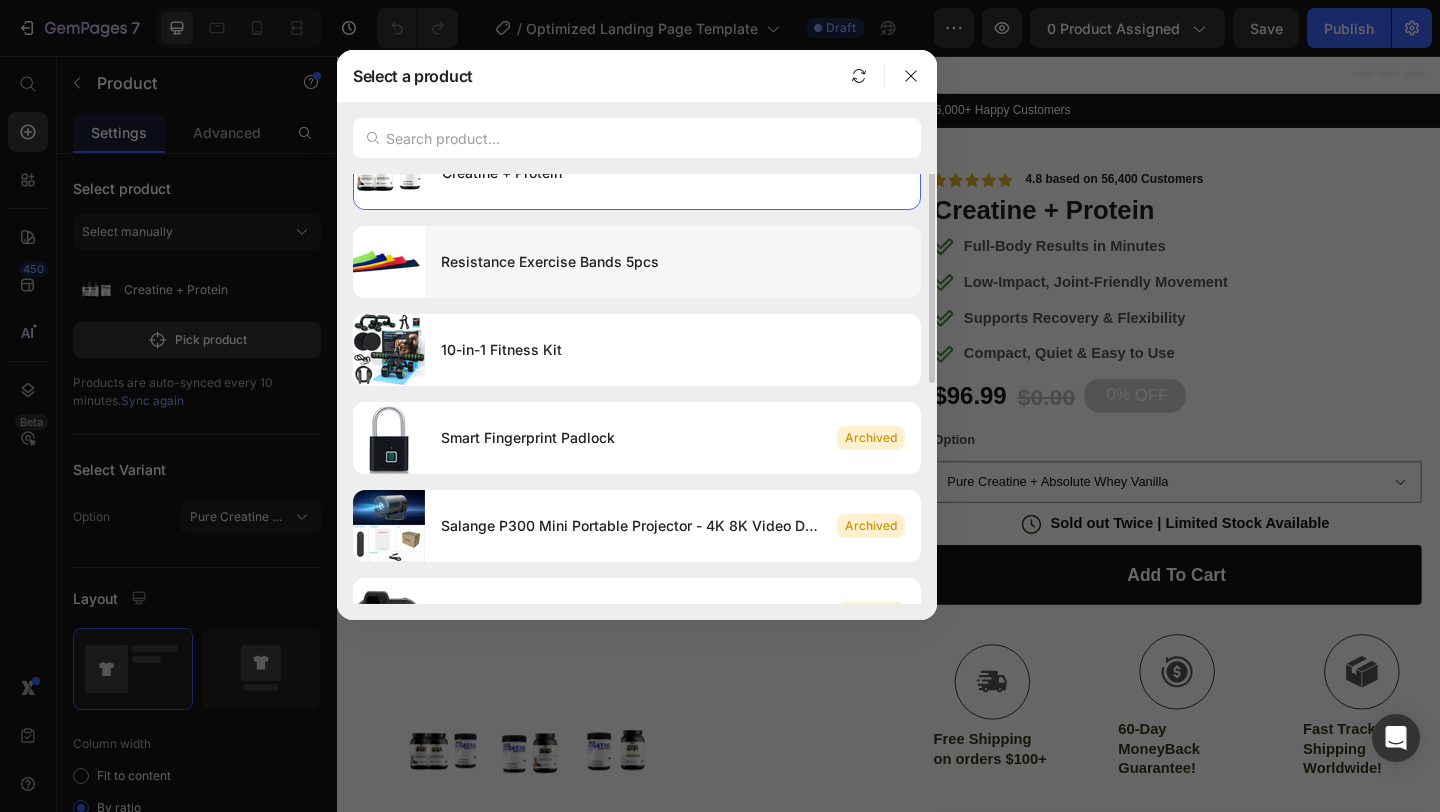 scroll, scrollTop: 48, scrollLeft: 0, axis: vertical 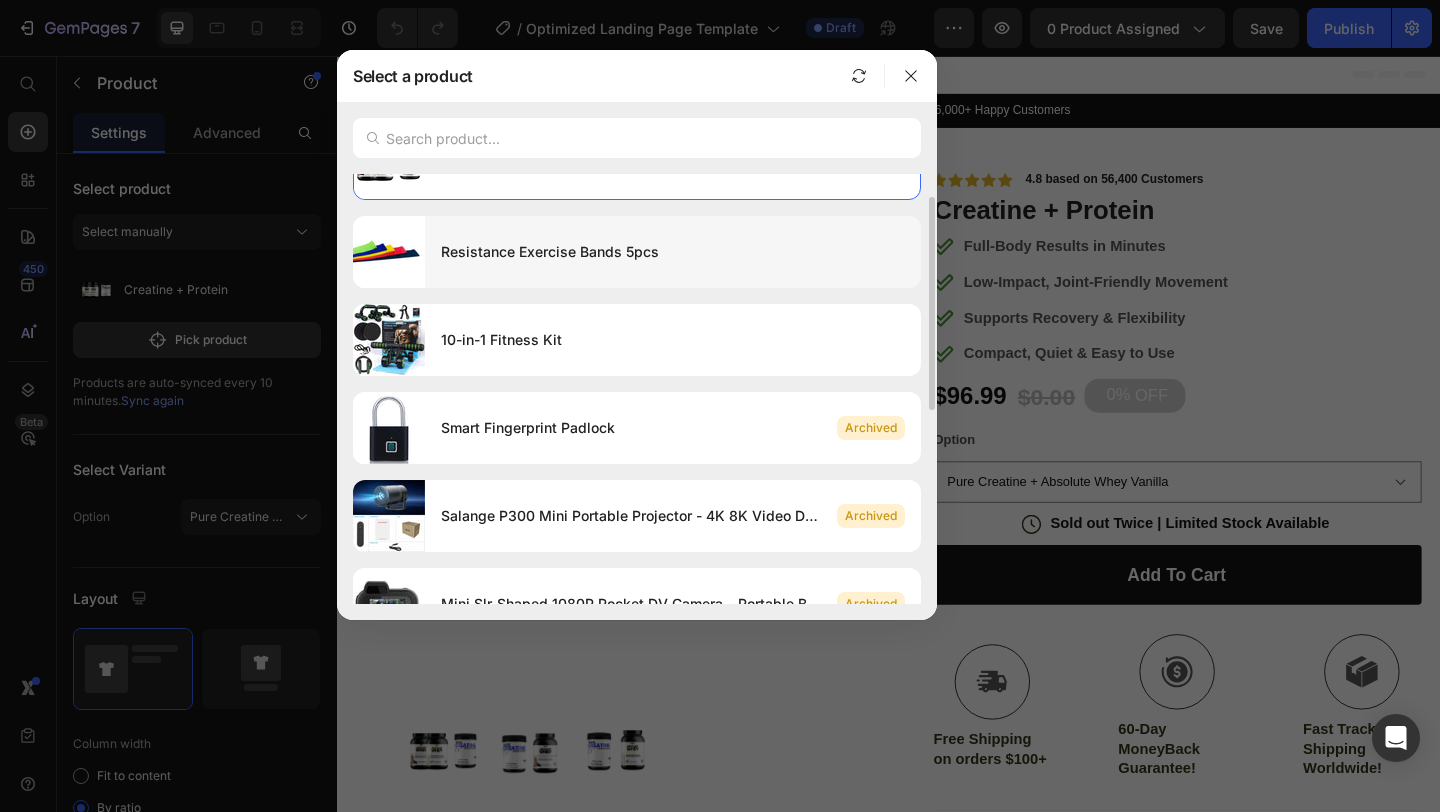 click on "10-in-1 Fitness Kit" at bounding box center [673, 340] 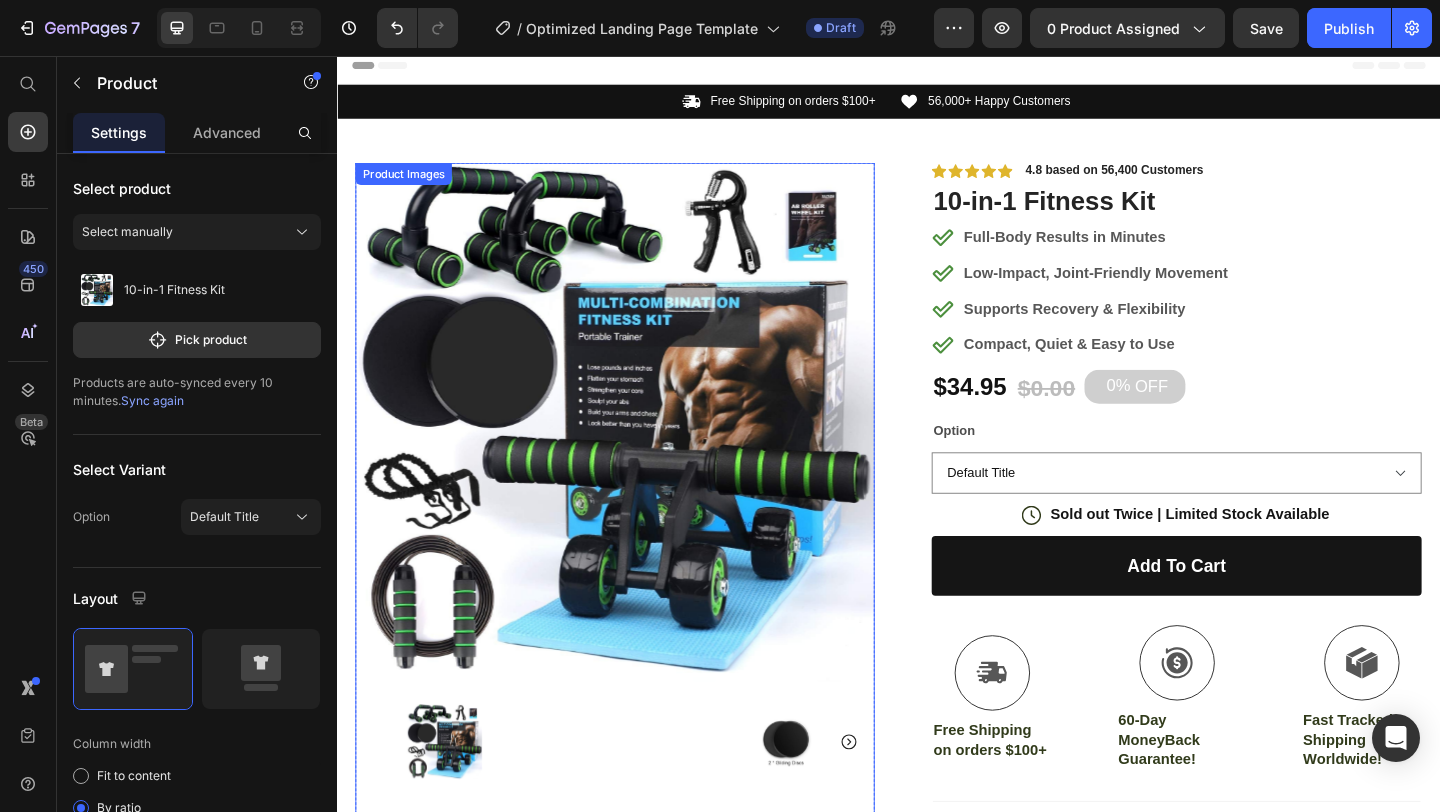 scroll, scrollTop: 0, scrollLeft: 0, axis: both 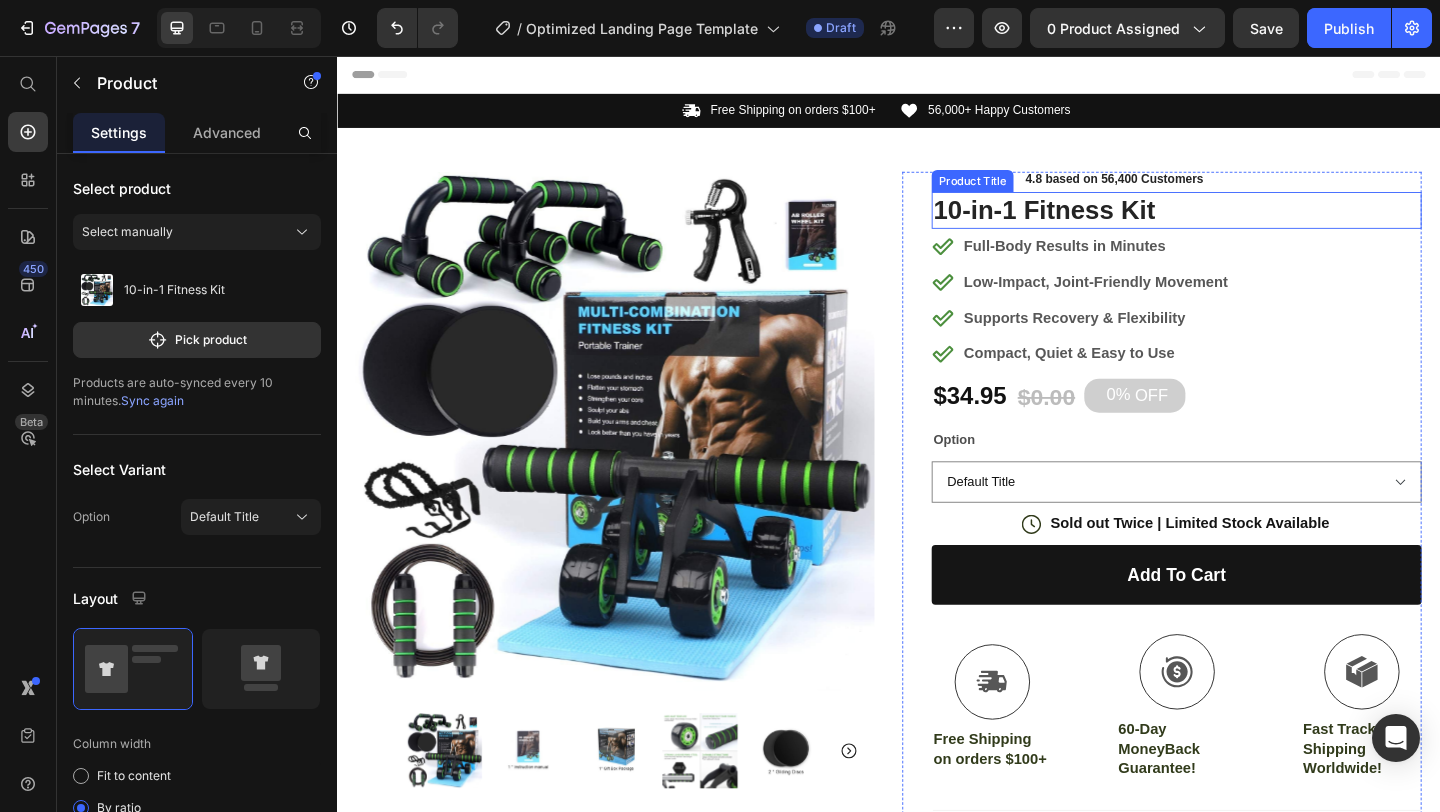 click on "10-in-1 Fitness Kit" at bounding box center [1250, 224] 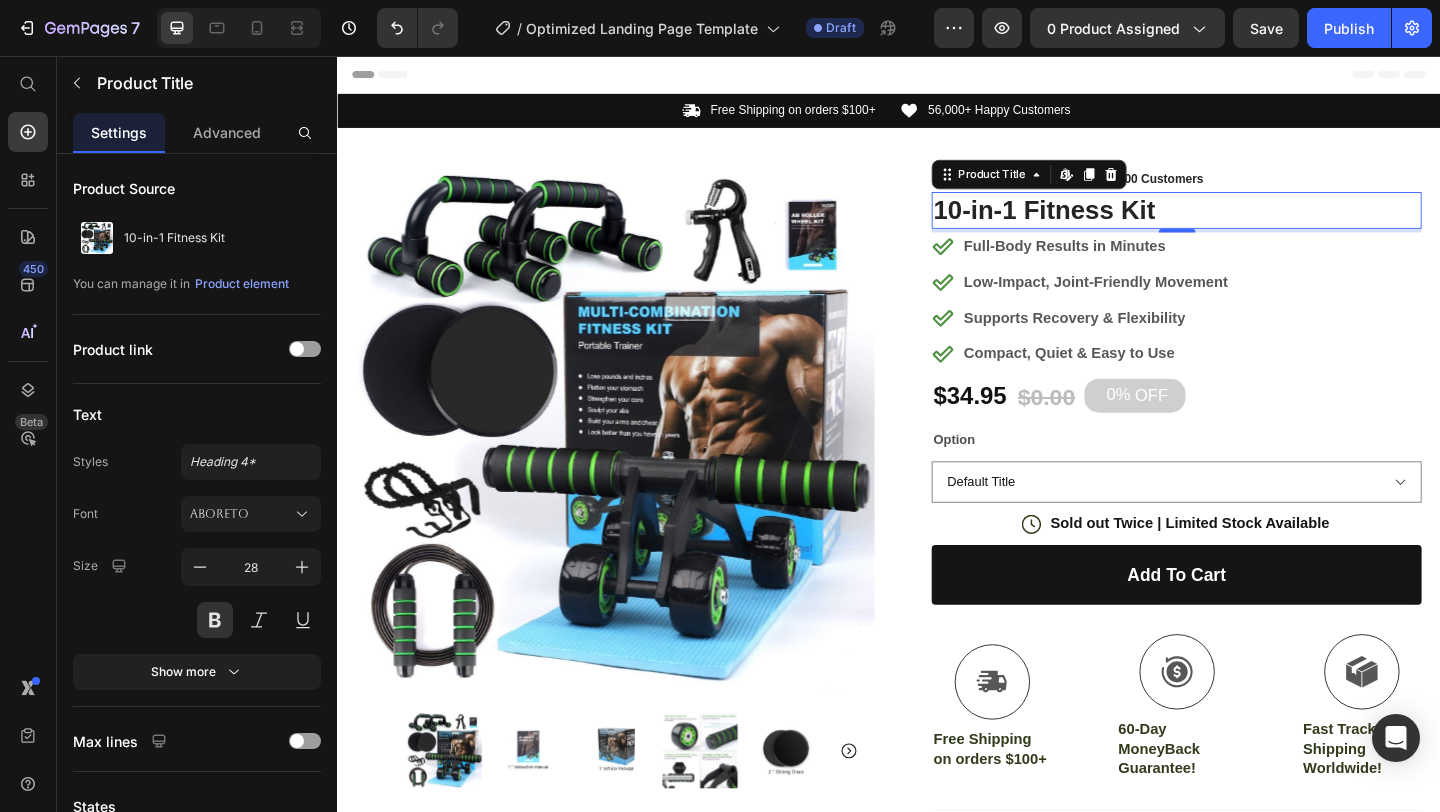 click on "10-in-1 Fitness Kit" at bounding box center (1250, 224) 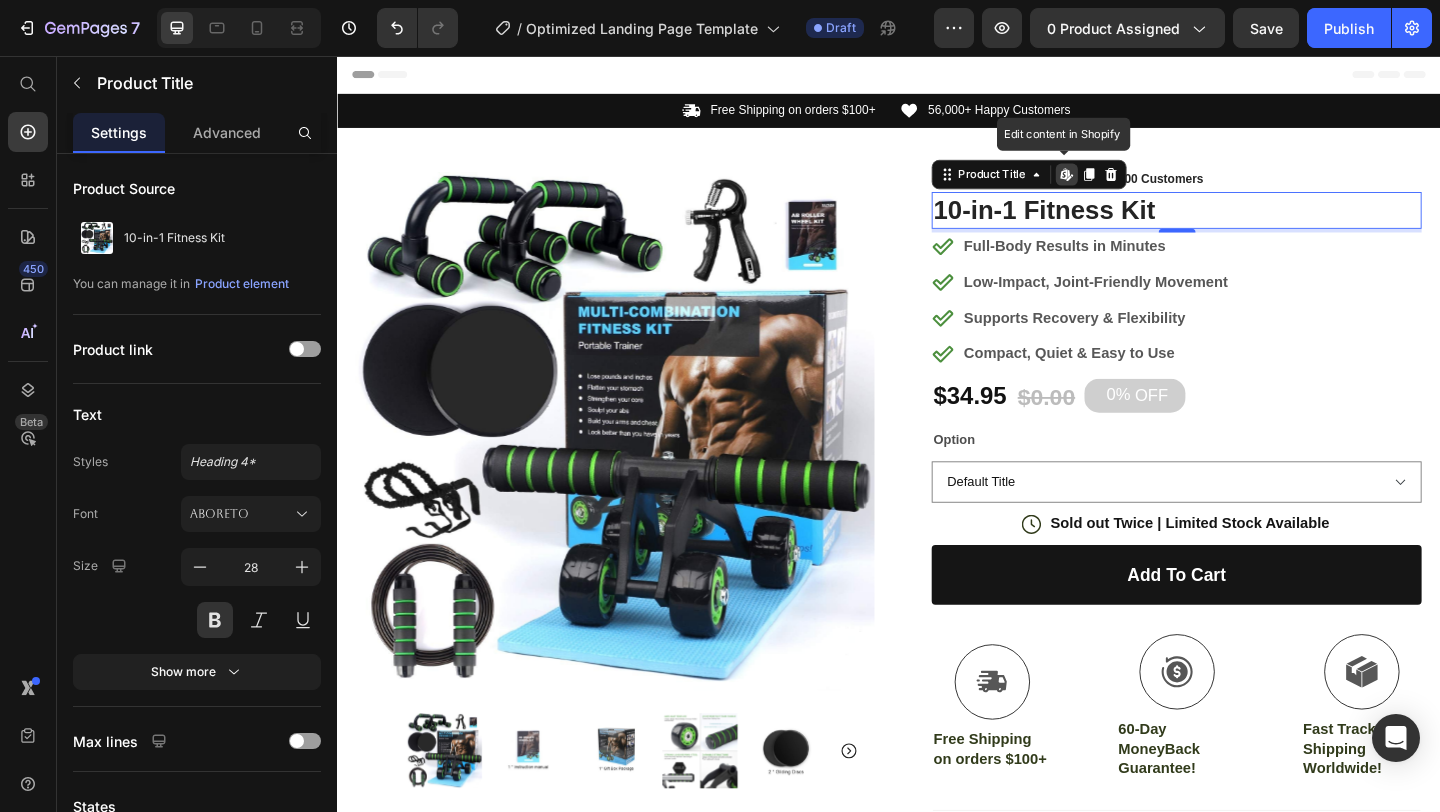 click on "10-in-1 Fitness Kit" at bounding box center [1250, 224] 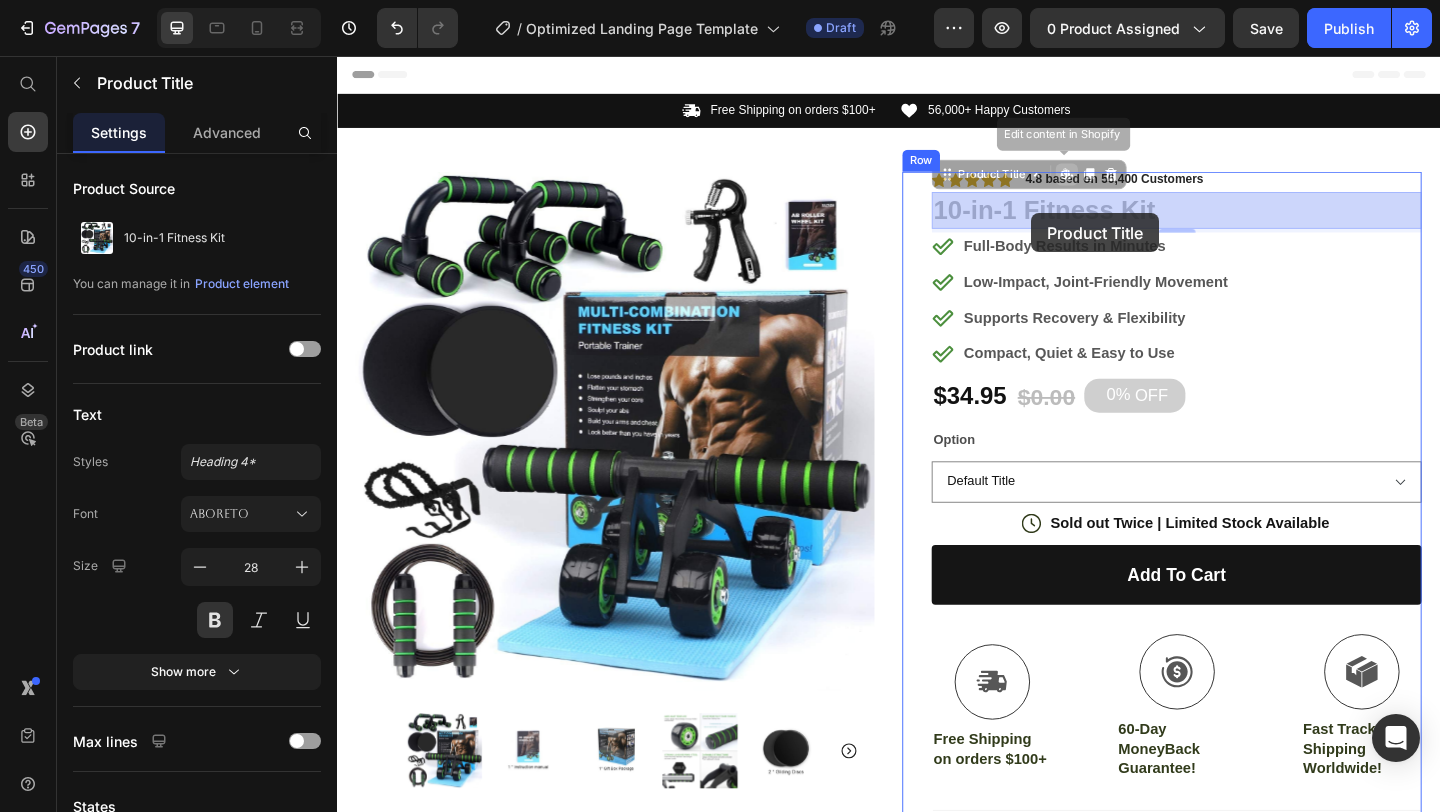drag, startPoint x: 986, startPoint y: 216, endPoint x: 1085, endPoint y: 223, distance: 99.24717 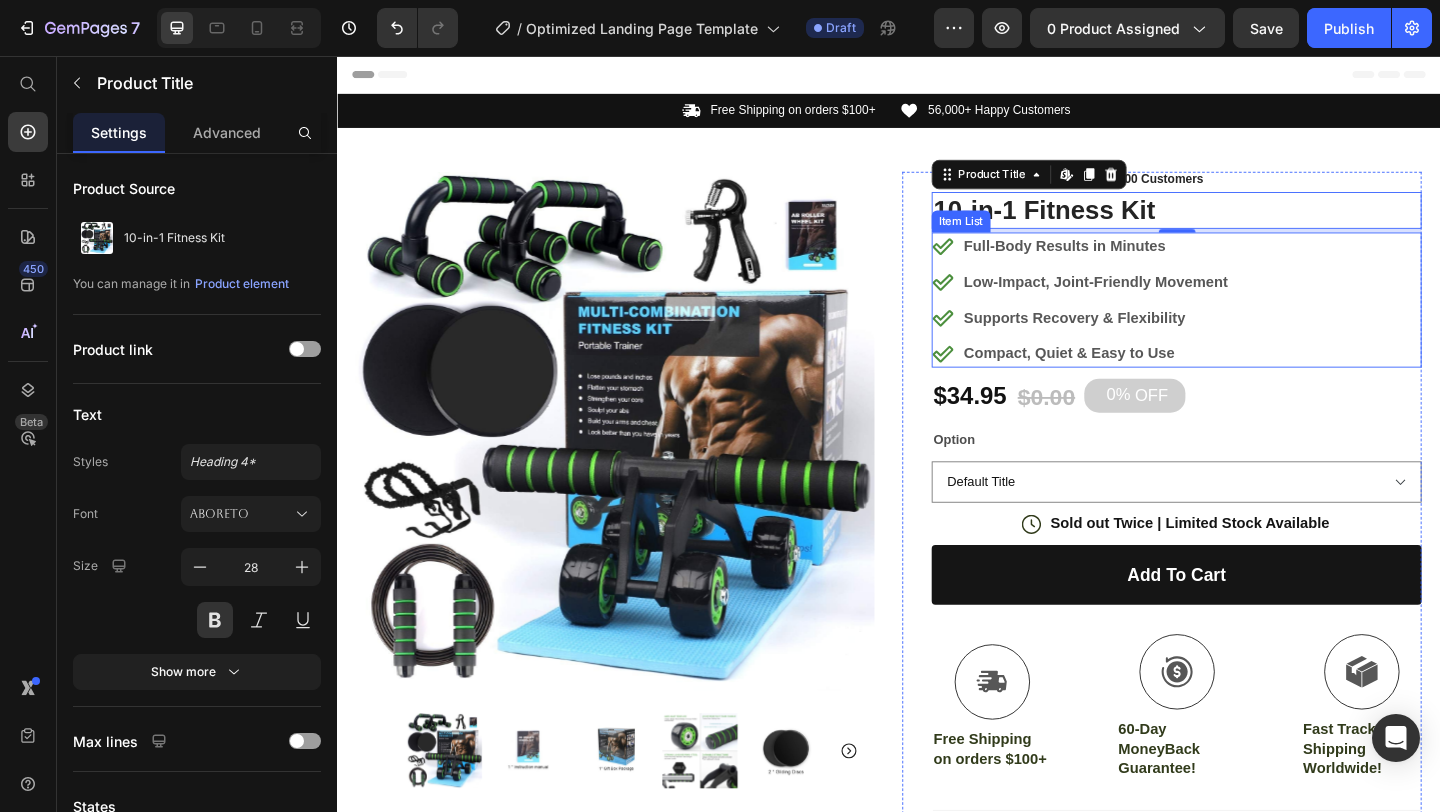click on "Full-Body Results in Minutes
Low-Impact, Joint-Friendly Movement
Supports Recovery & Flexibility
Compact, Quiet & Easy to Use" at bounding box center [1250, 321] 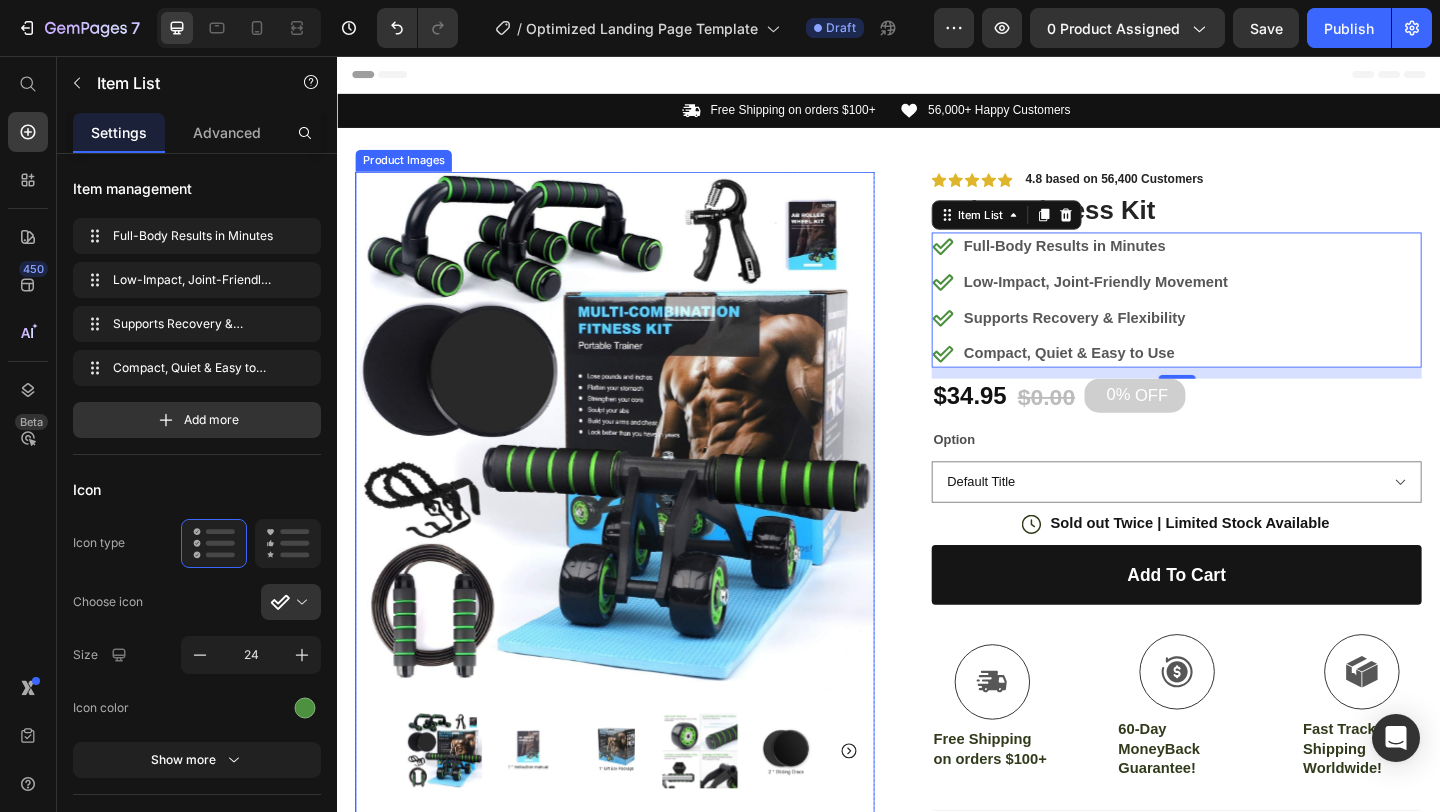click on "Product Images" at bounding box center [409, 170] 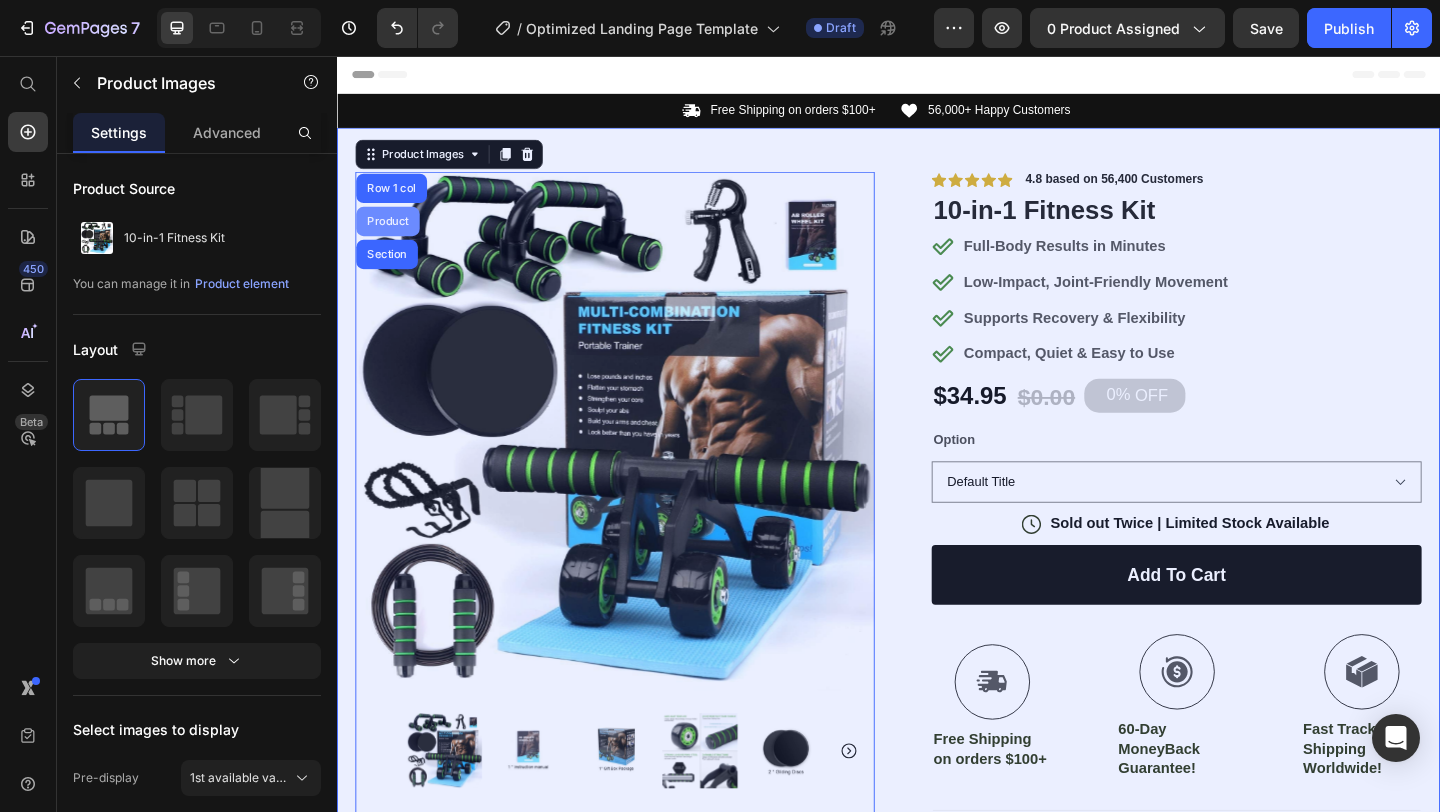 click on "Product" at bounding box center [392, 236] 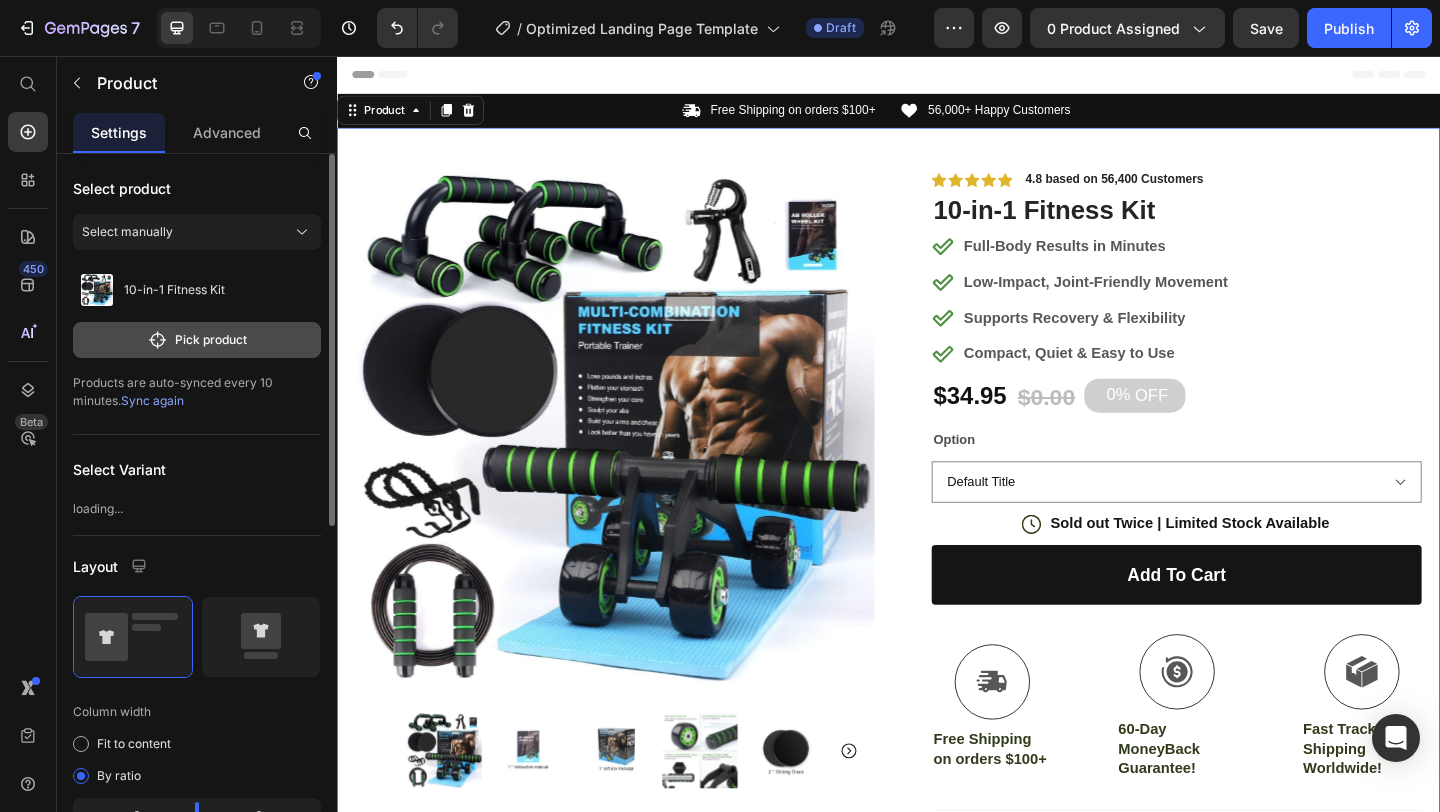 click on "Pick product" at bounding box center (197, 340) 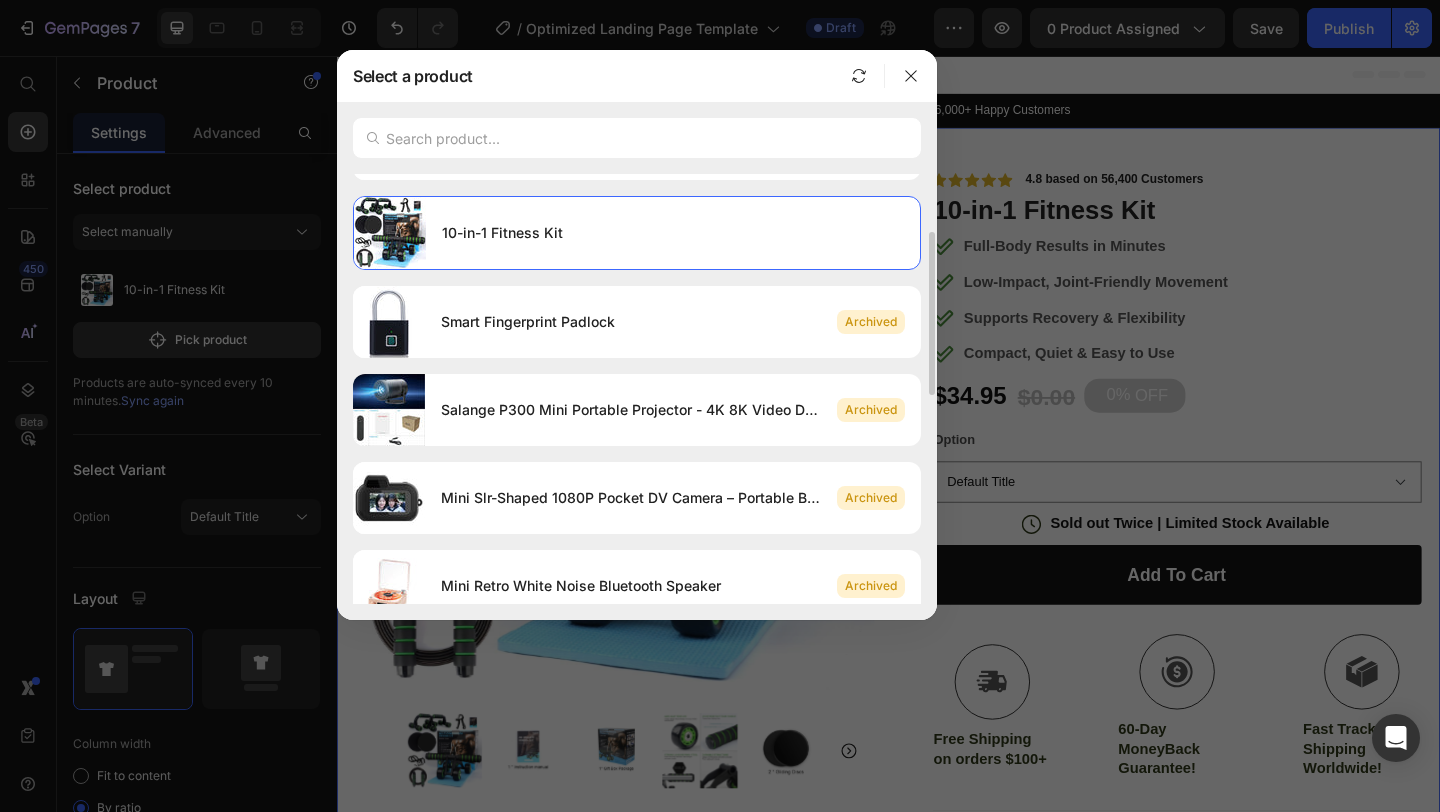 scroll, scrollTop: 0, scrollLeft: 0, axis: both 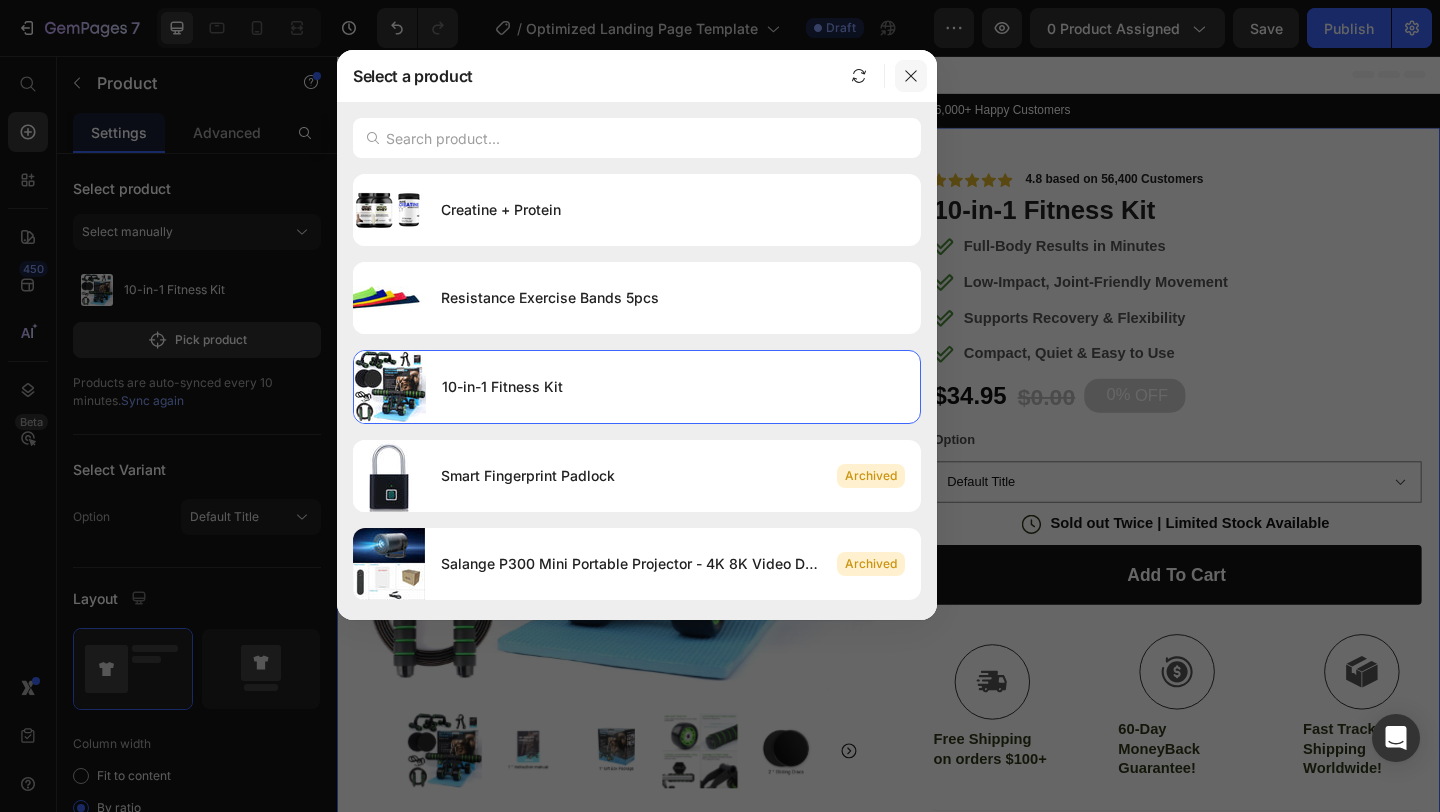 click at bounding box center [911, 76] 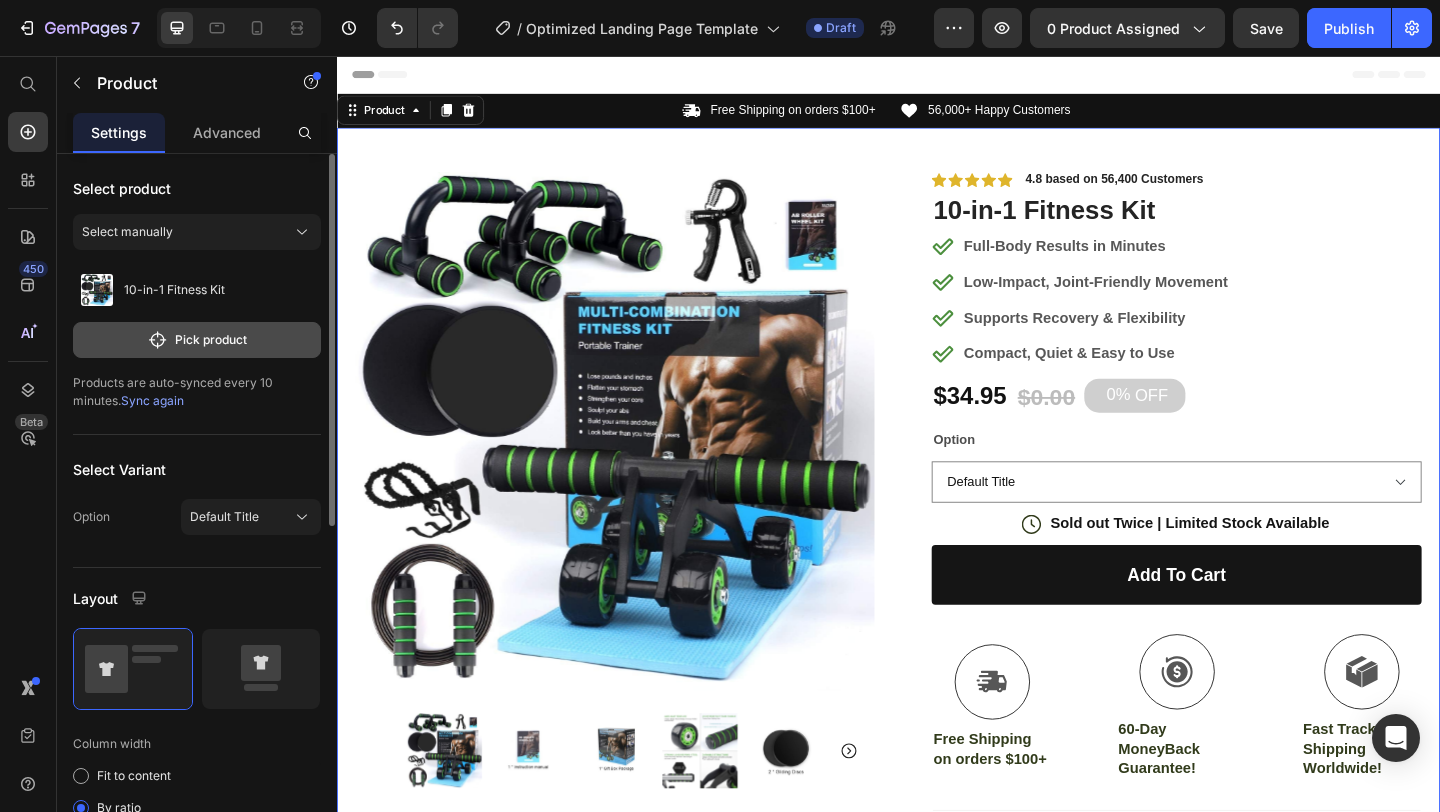 click on "Pick product" at bounding box center (197, 340) 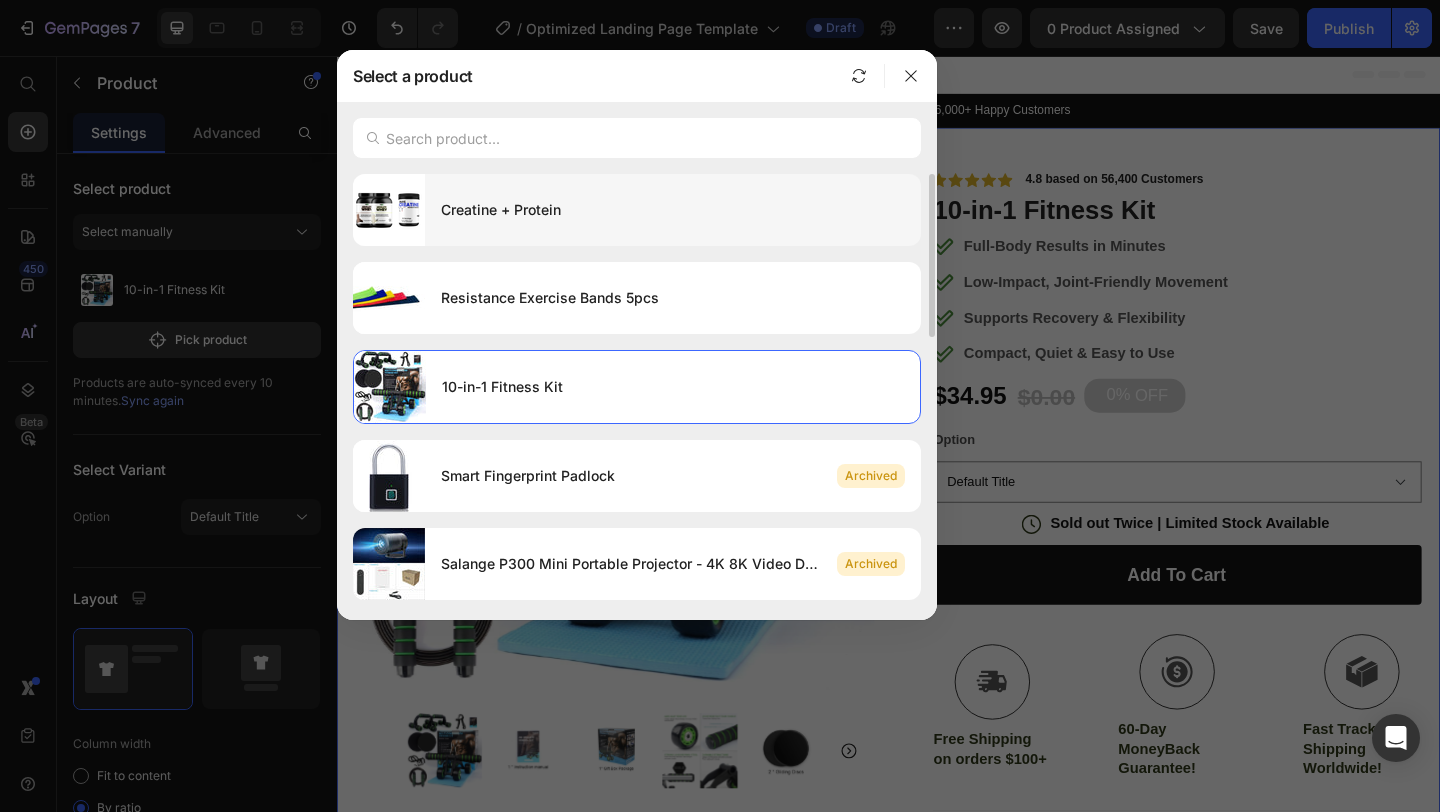 click on "Creatine + Protein" at bounding box center [673, 210] 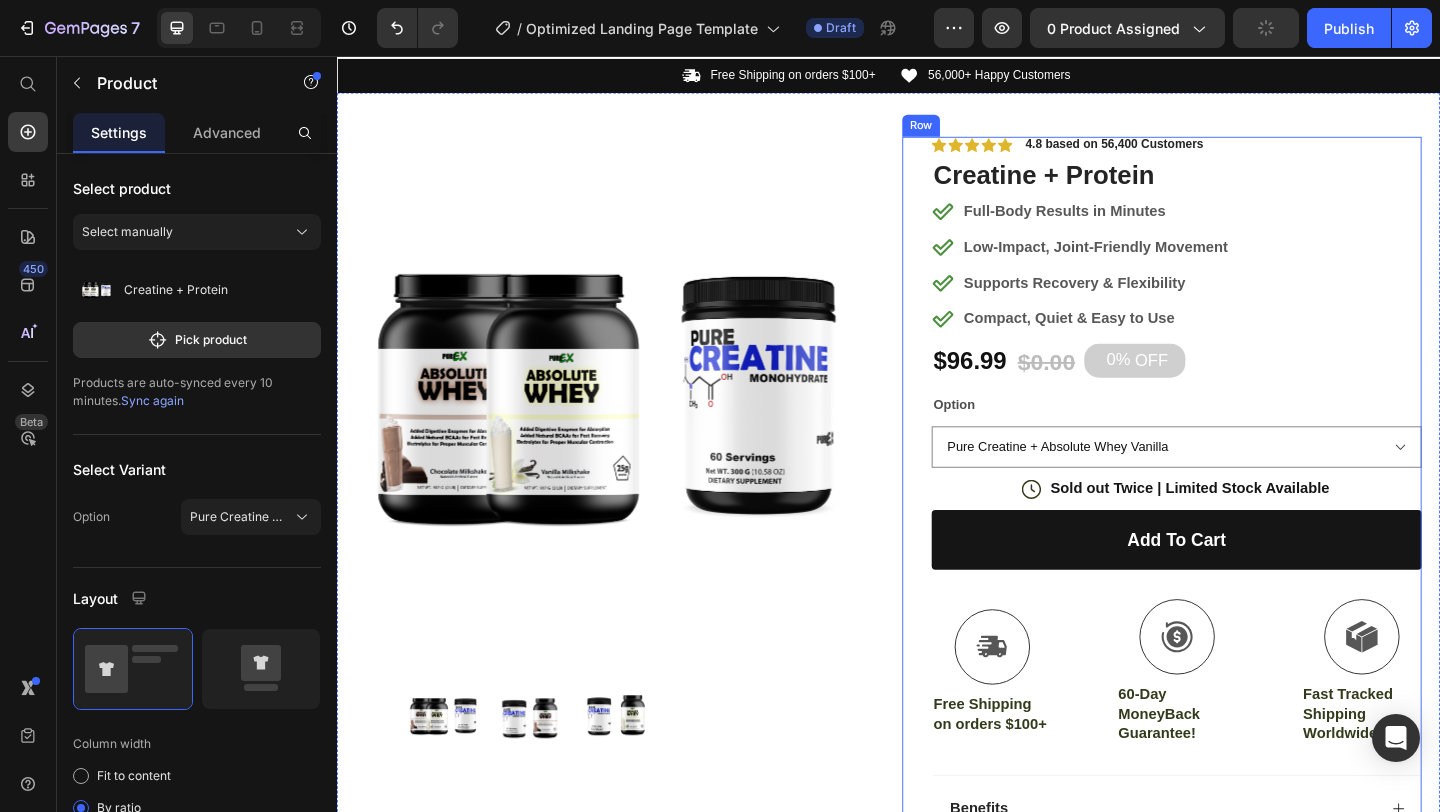 scroll, scrollTop: 0, scrollLeft: 0, axis: both 